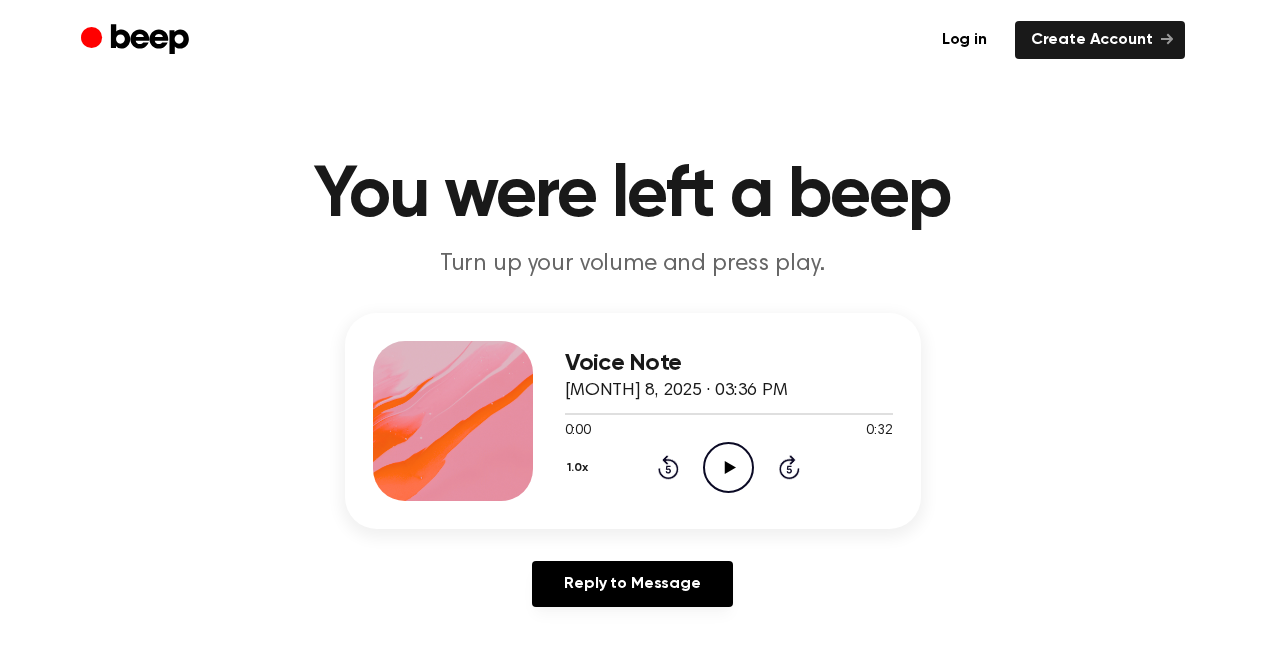 scroll, scrollTop: 0, scrollLeft: 0, axis: both 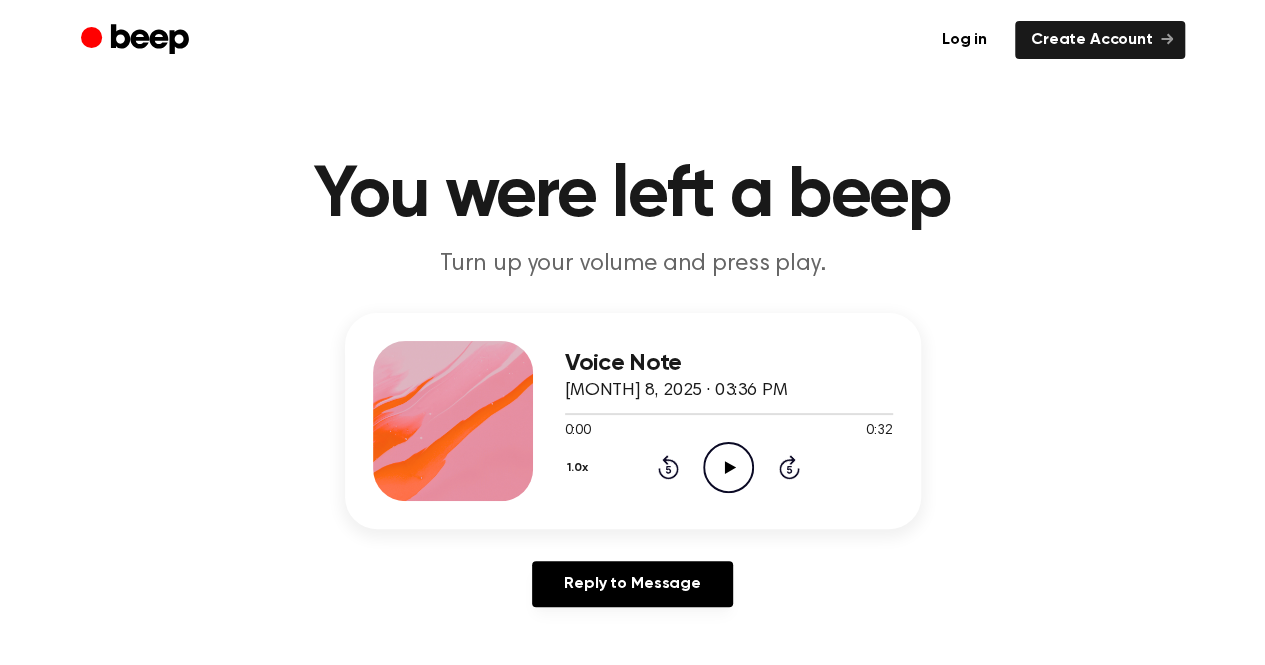 click 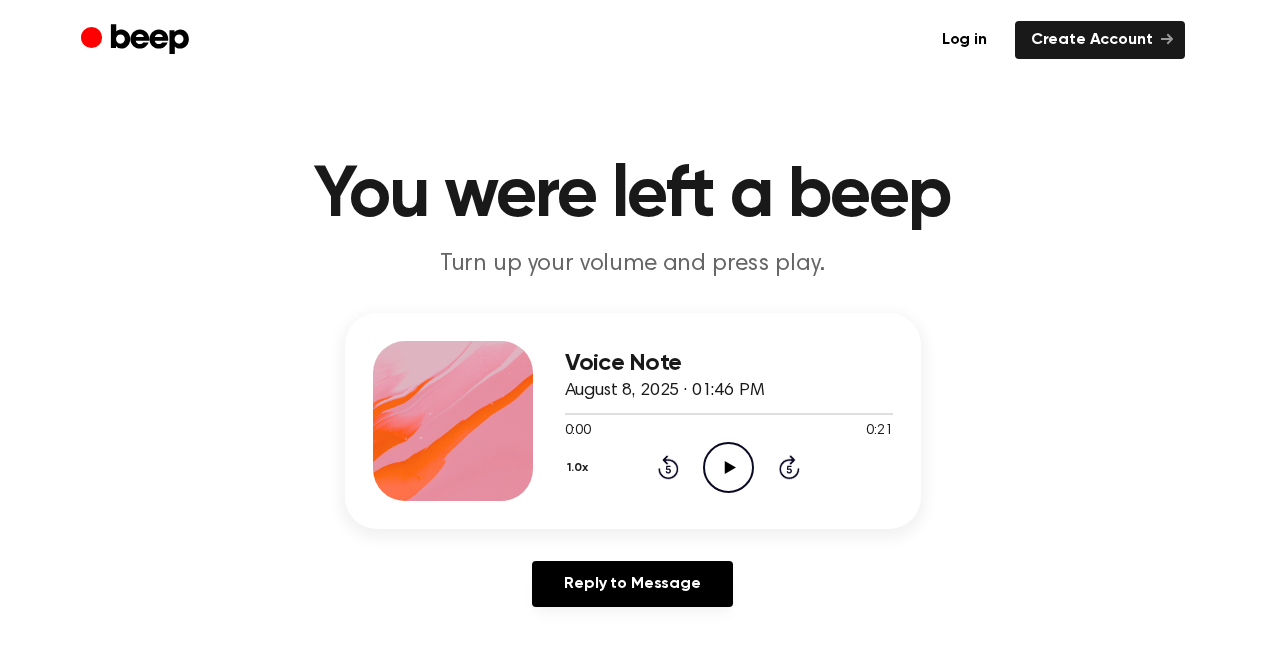 scroll, scrollTop: 0, scrollLeft: 0, axis: both 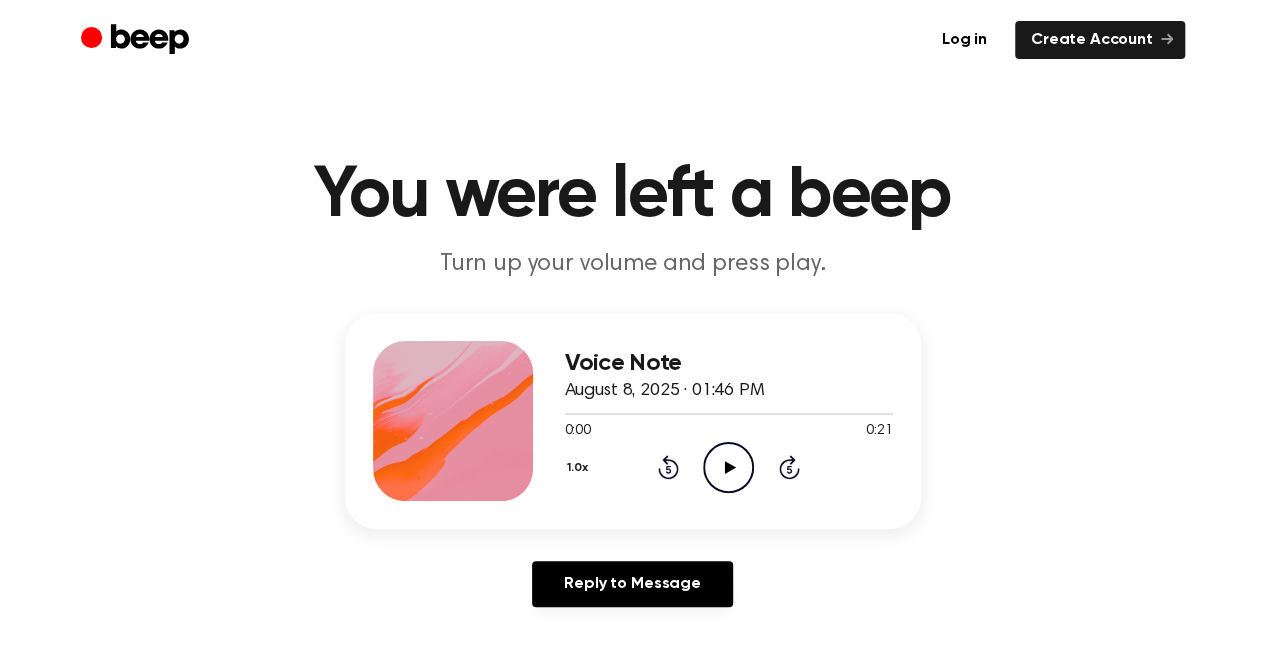 click on "Play Audio" 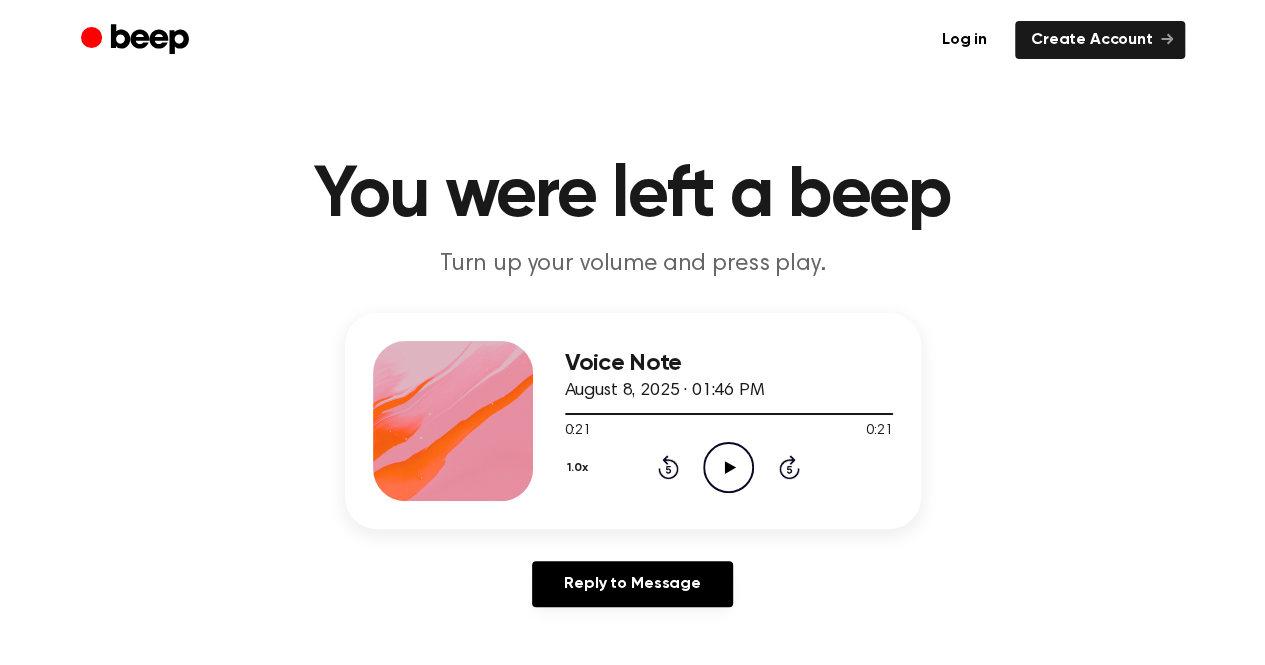 click on "Play Audio" 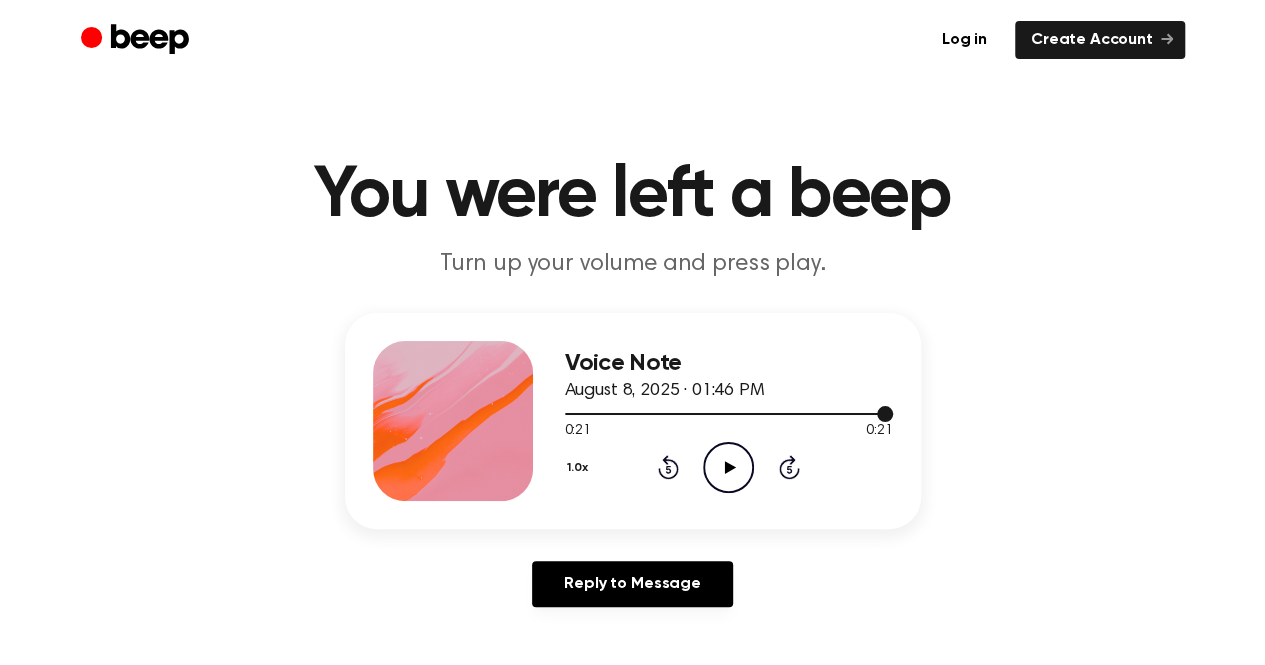 click at bounding box center [729, 413] 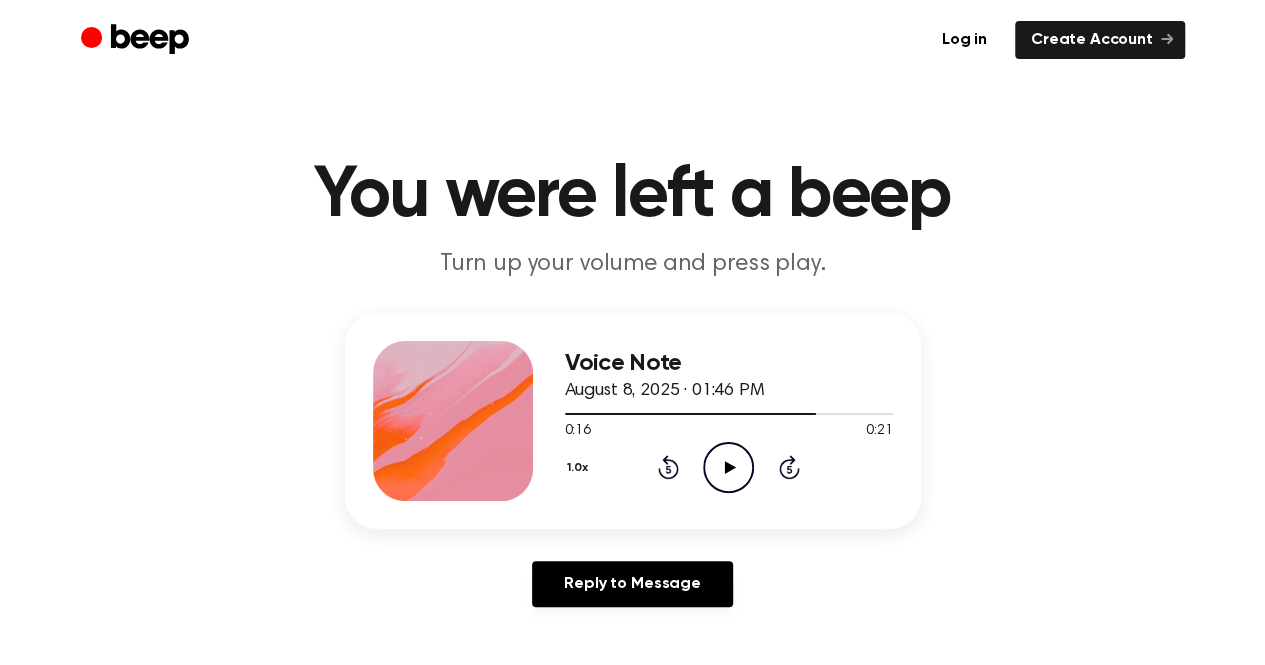 click on "Play Audio" 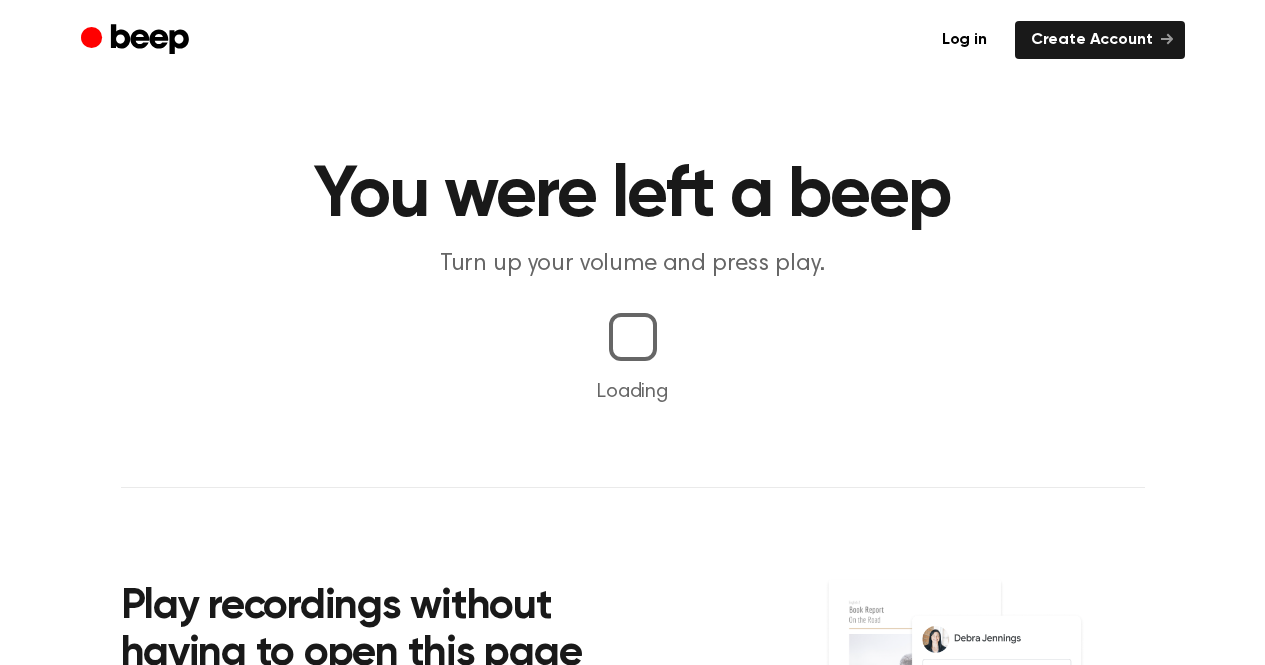 scroll, scrollTop: 0, scrollLeft: 0, axis: both 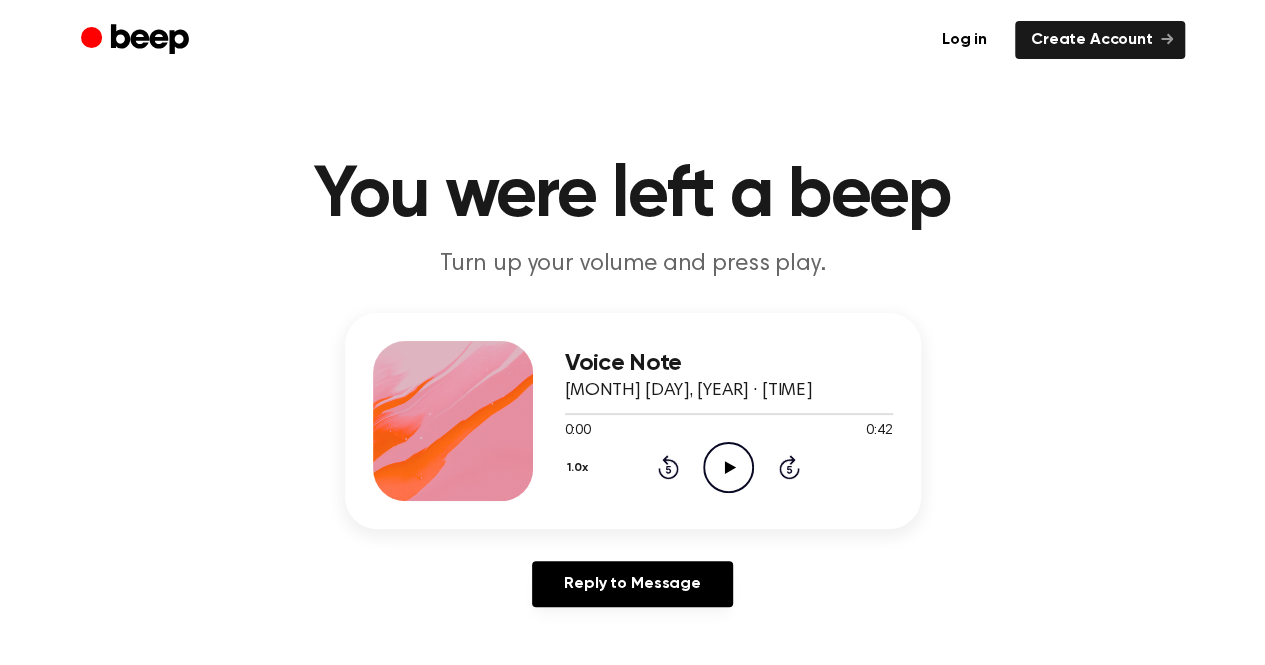 click 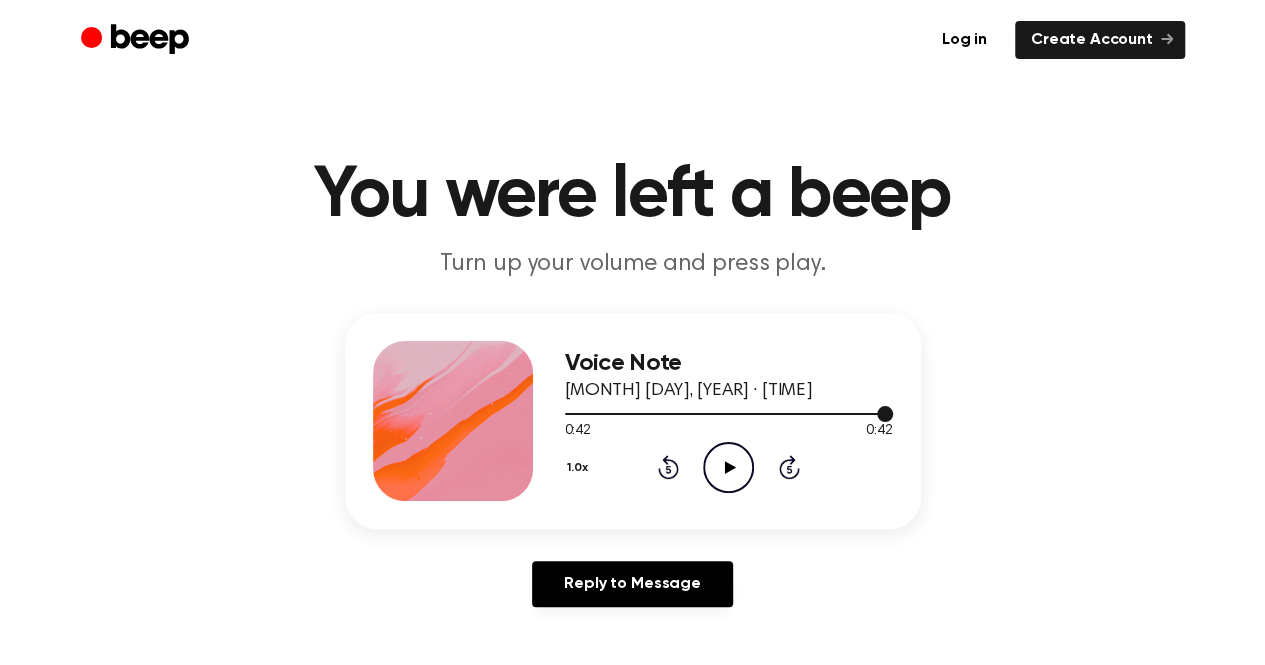 click at bounding box center (729, 413) 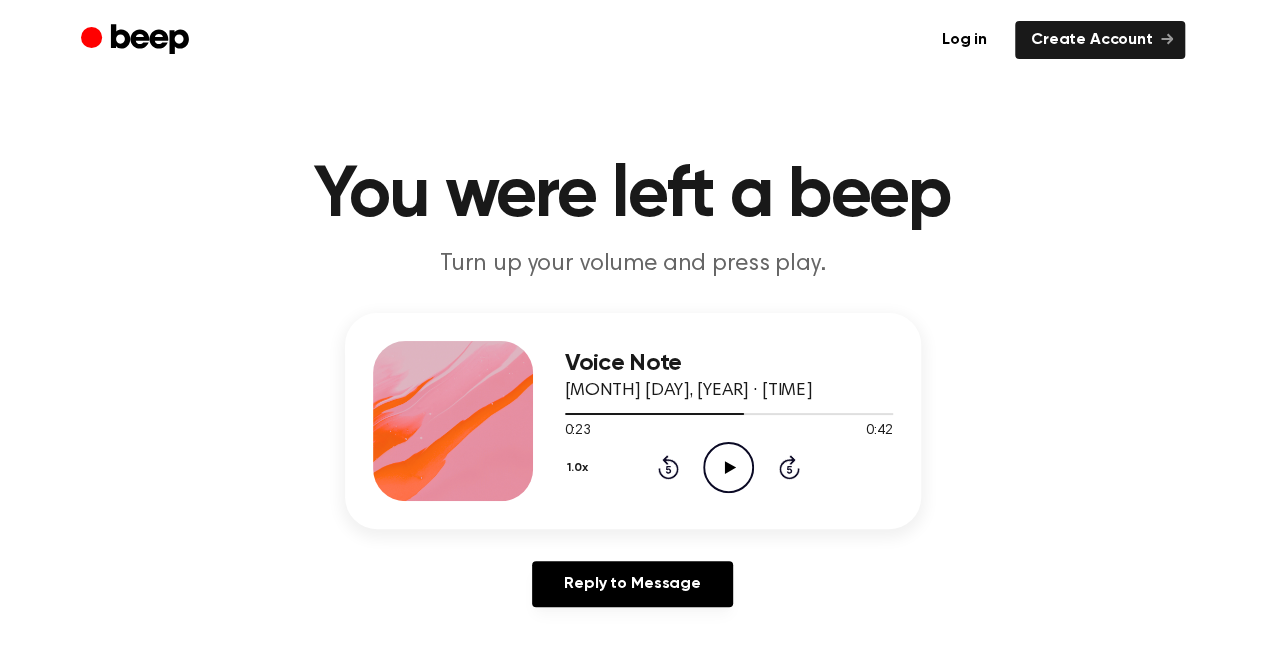 click on "Play Audio" 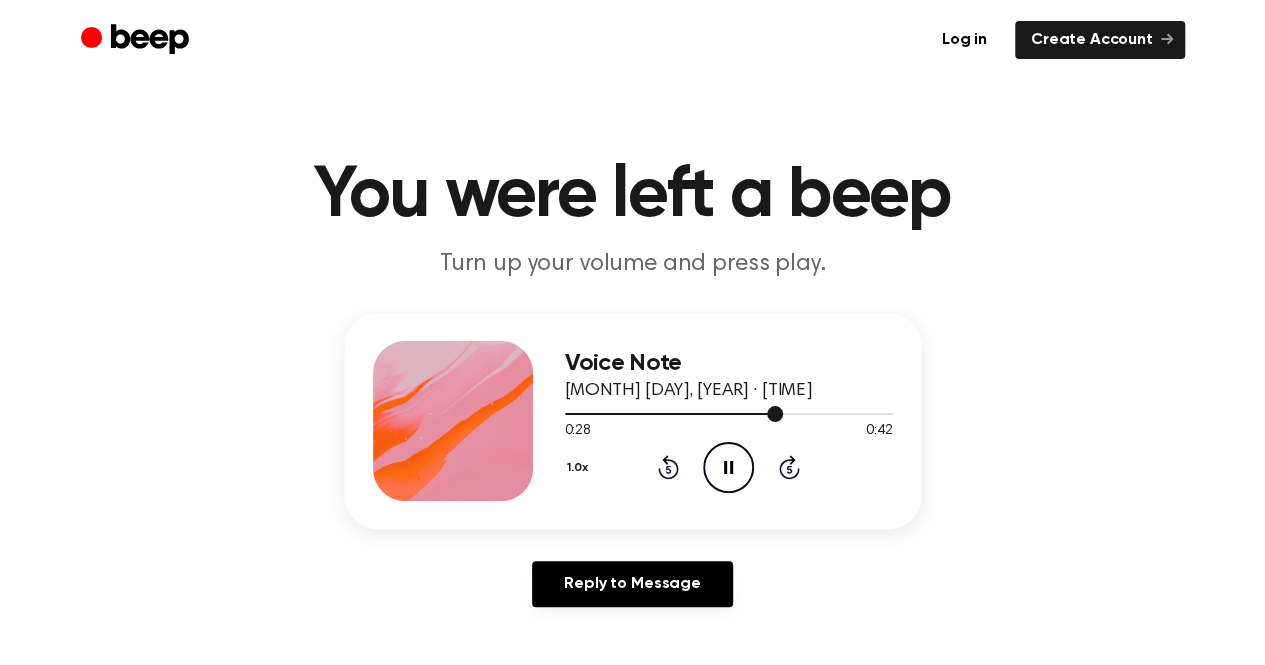 click at bounding box center [674, 414] 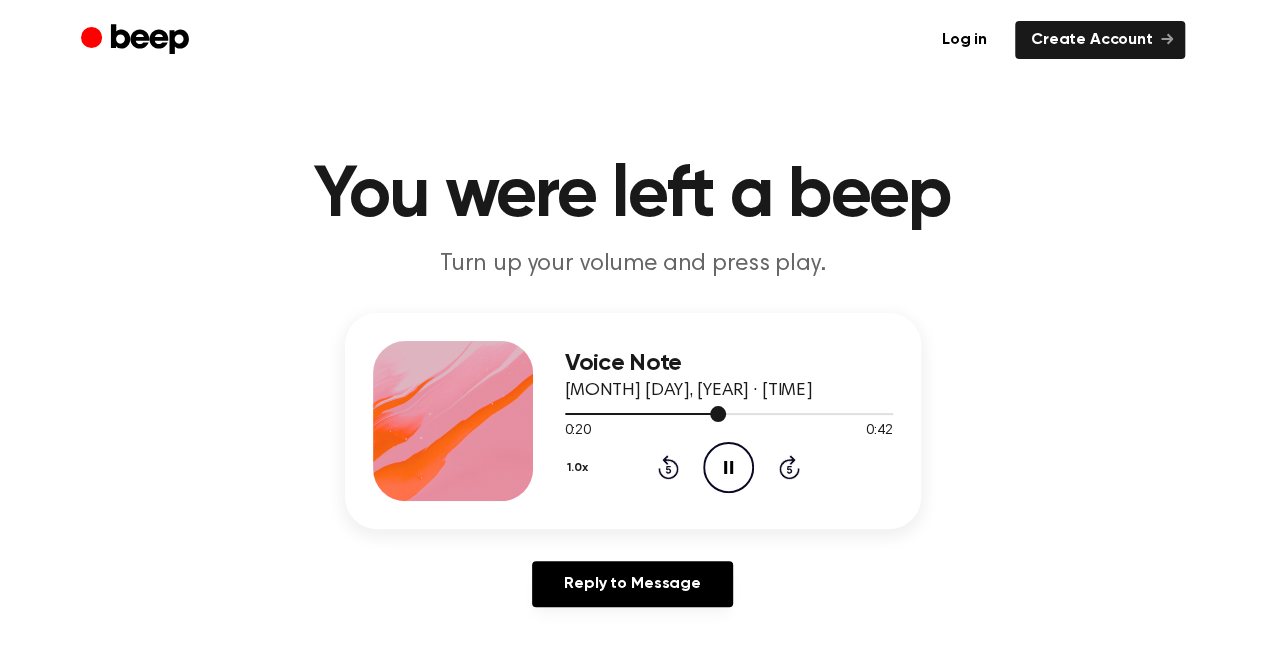 click at bounding box center [718, 414] 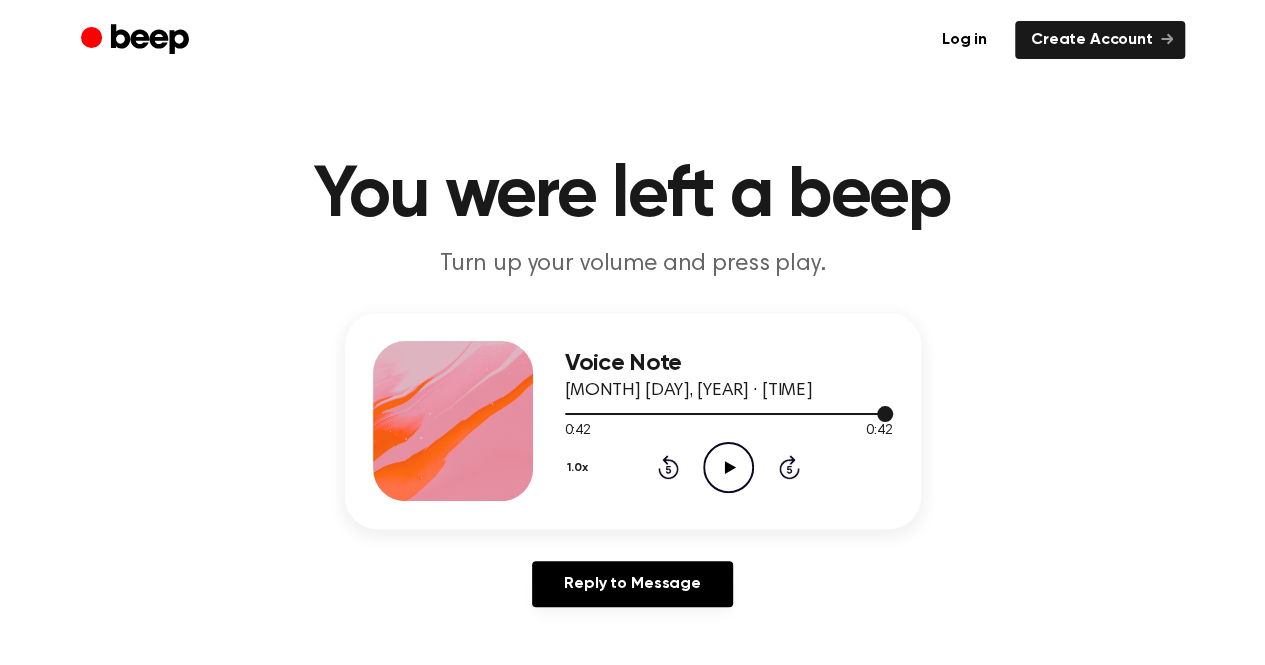 click at bounding box center (729, 413) 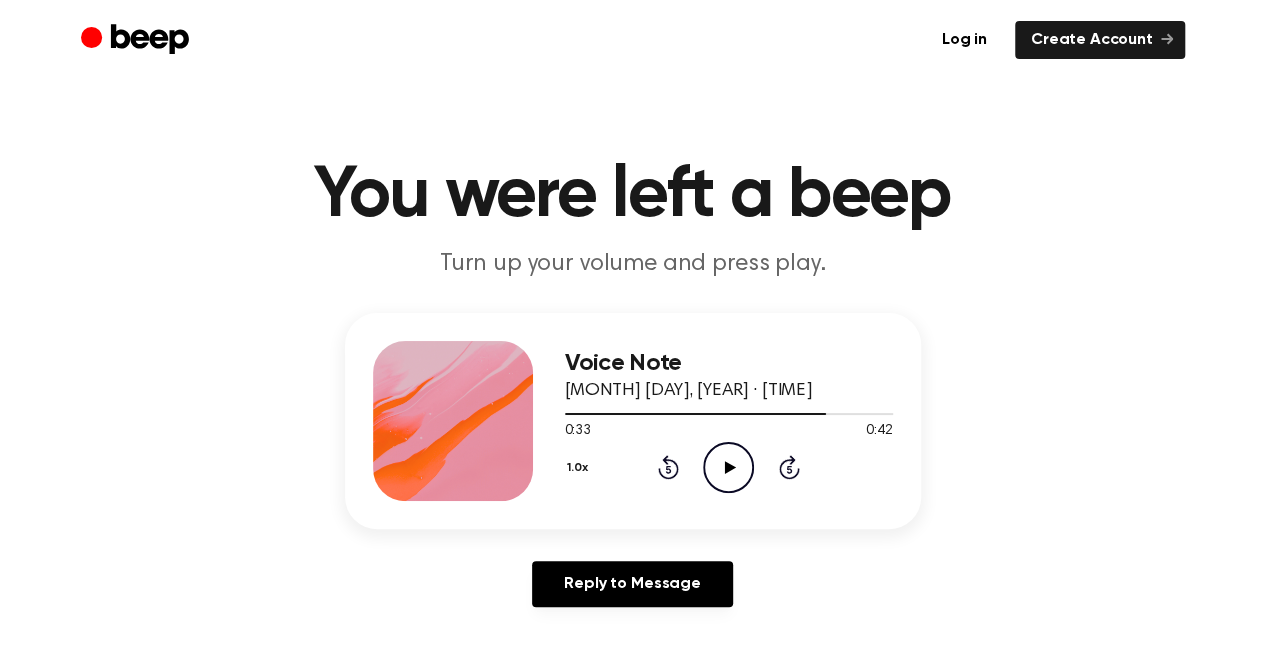 click on "Play Audio" 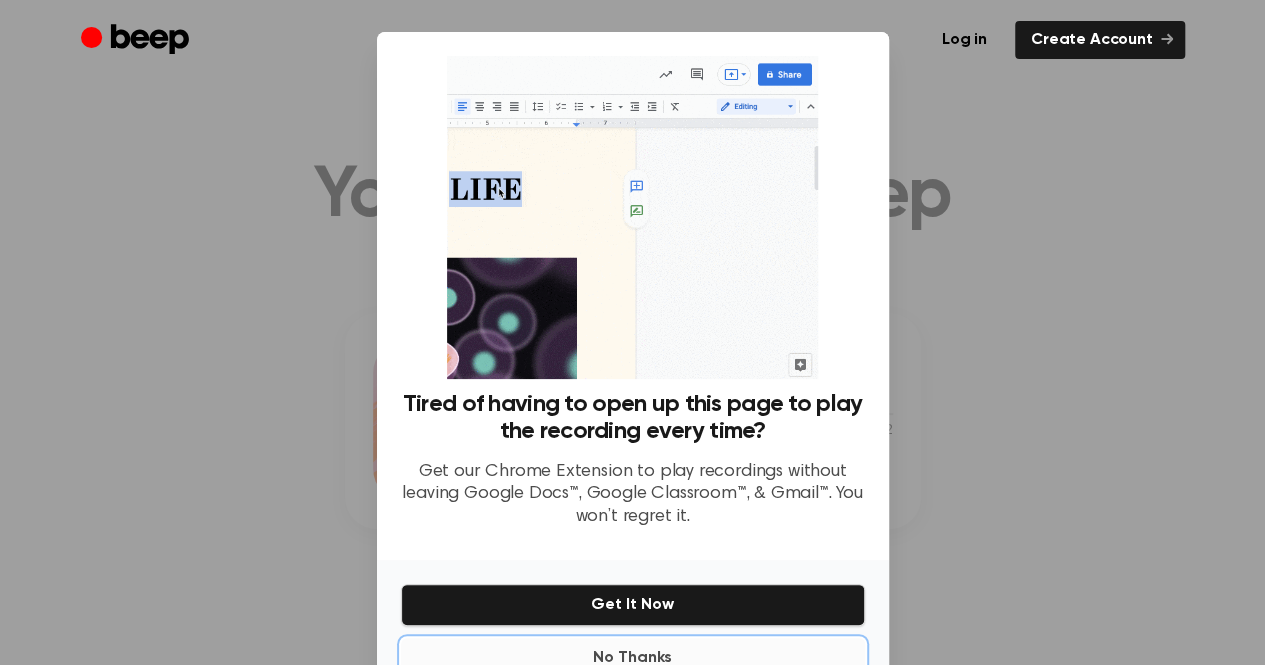 click on "No Thanks" at bounding box center [633, 658] 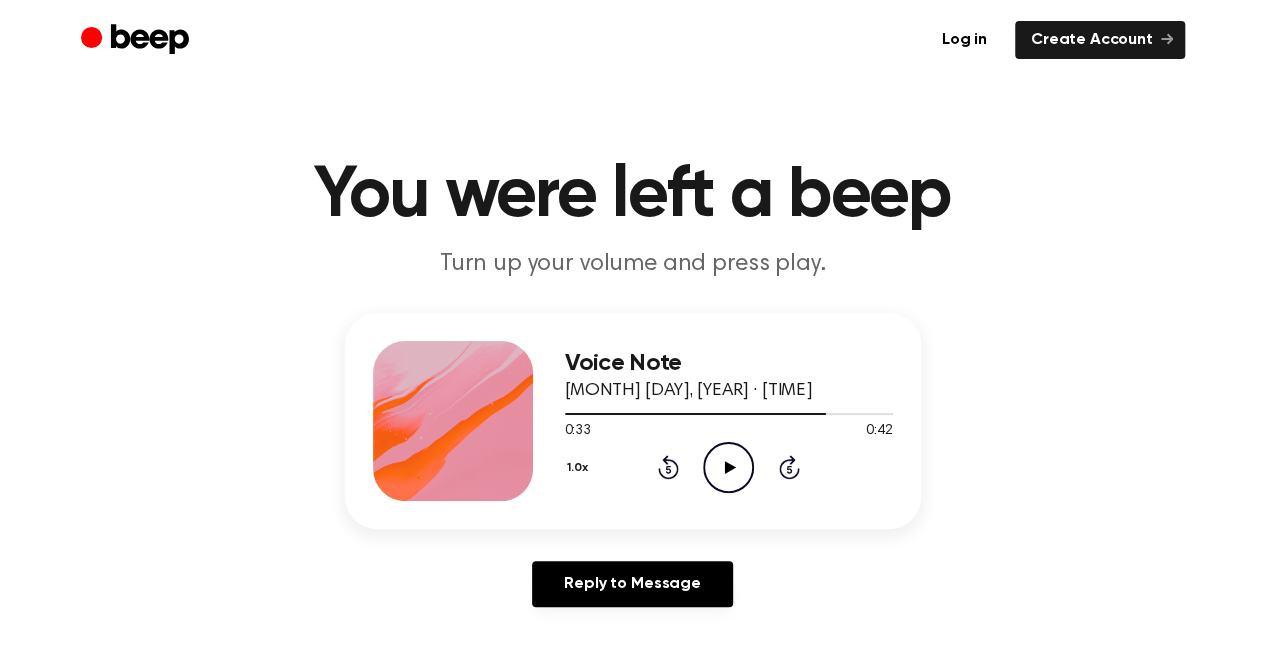 click on "Play Audio" 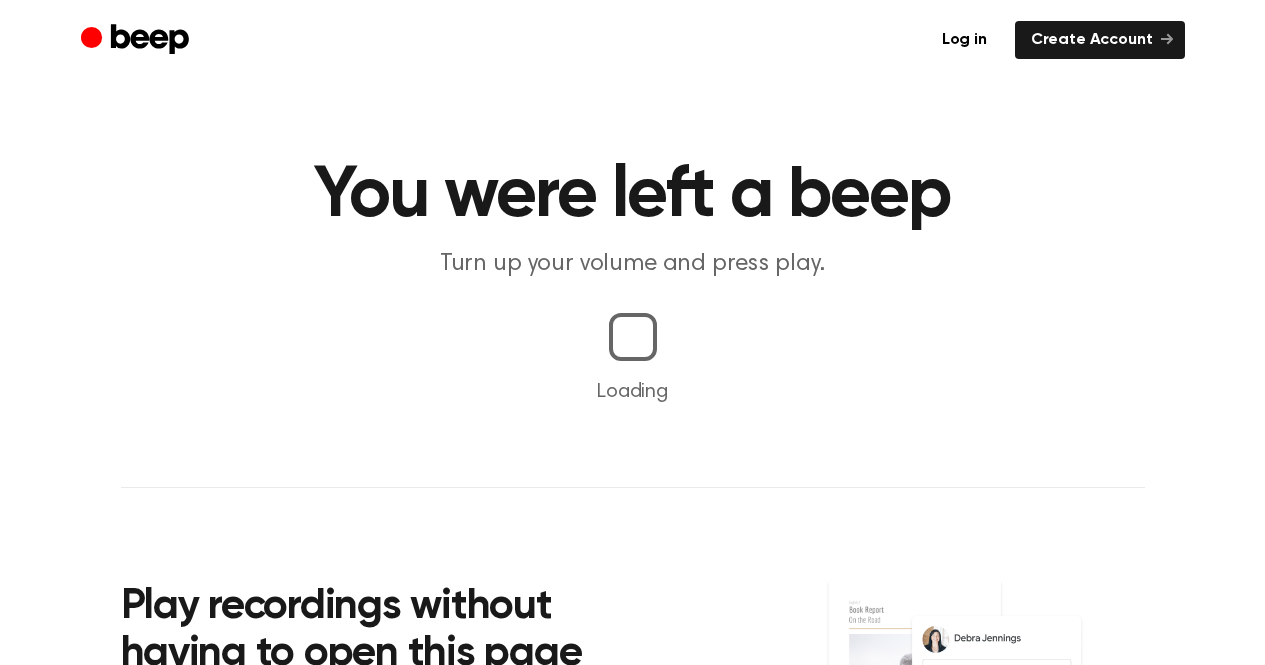 scroll, scrollTop: 0, scrollLeft: 0, axis: both 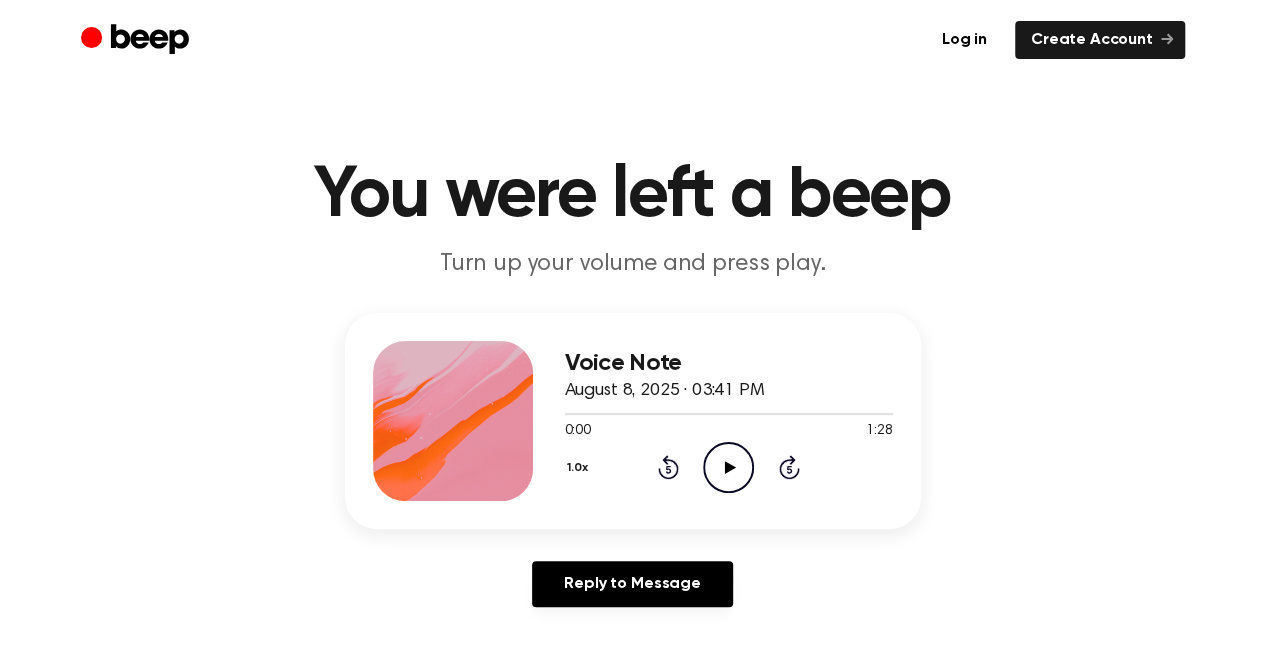 click 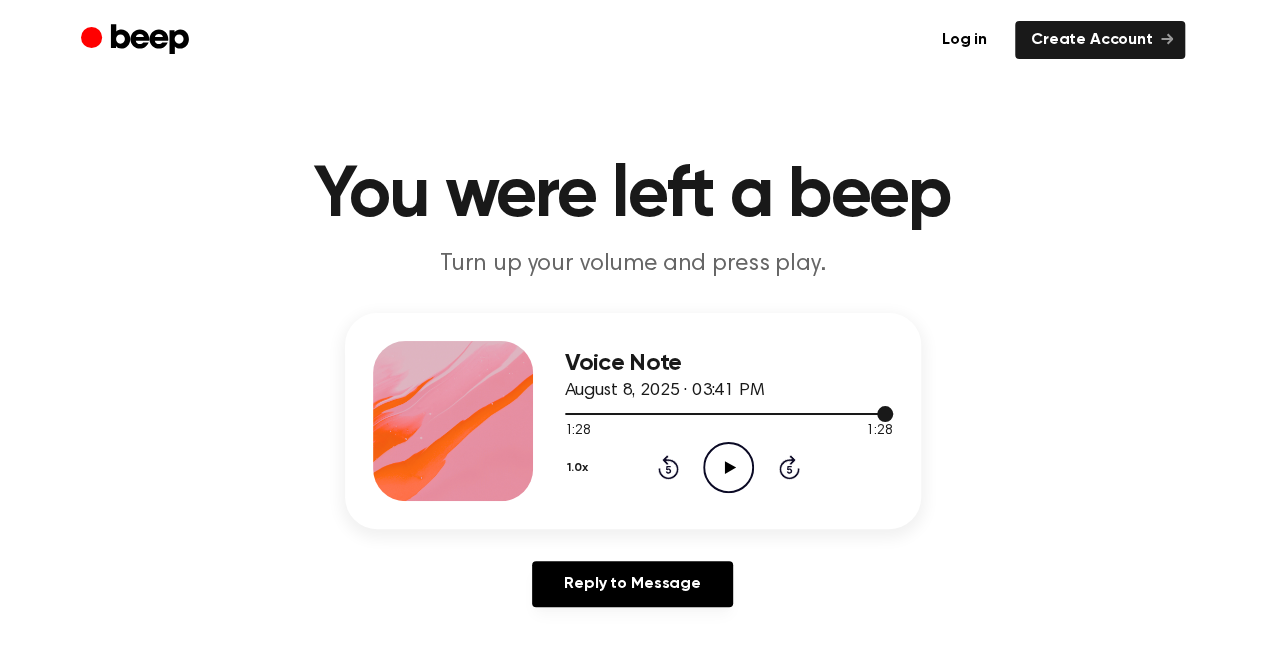 click at bounding box center [729, 414] 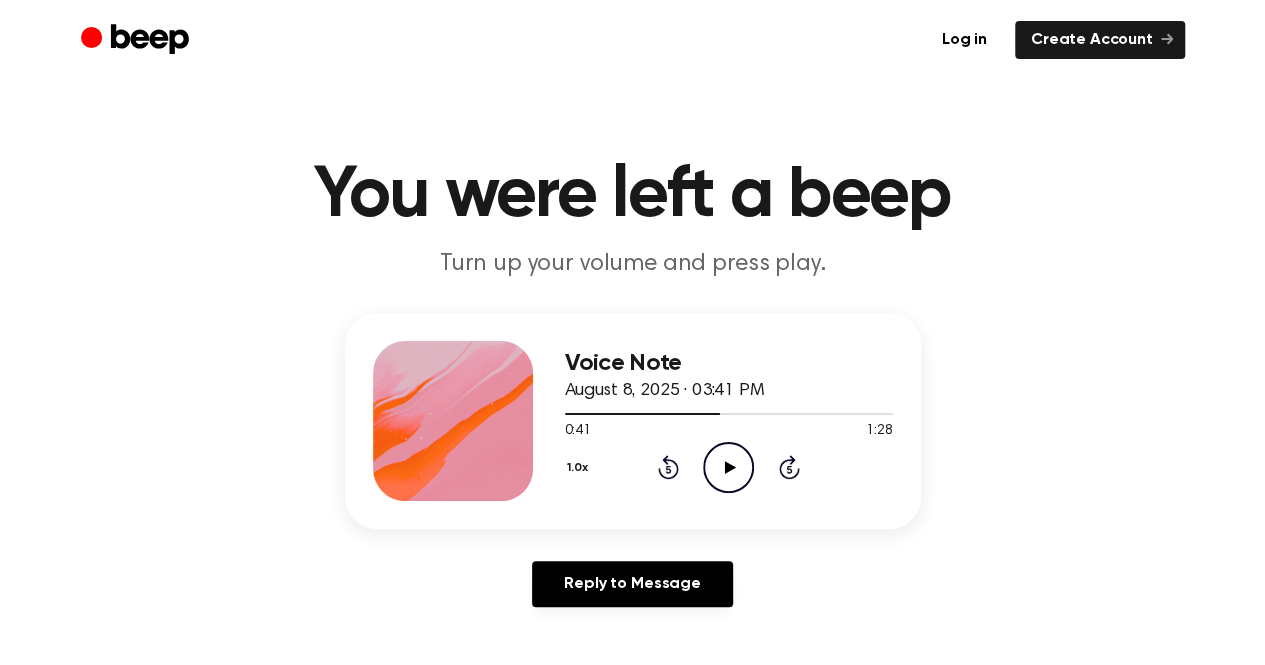 click 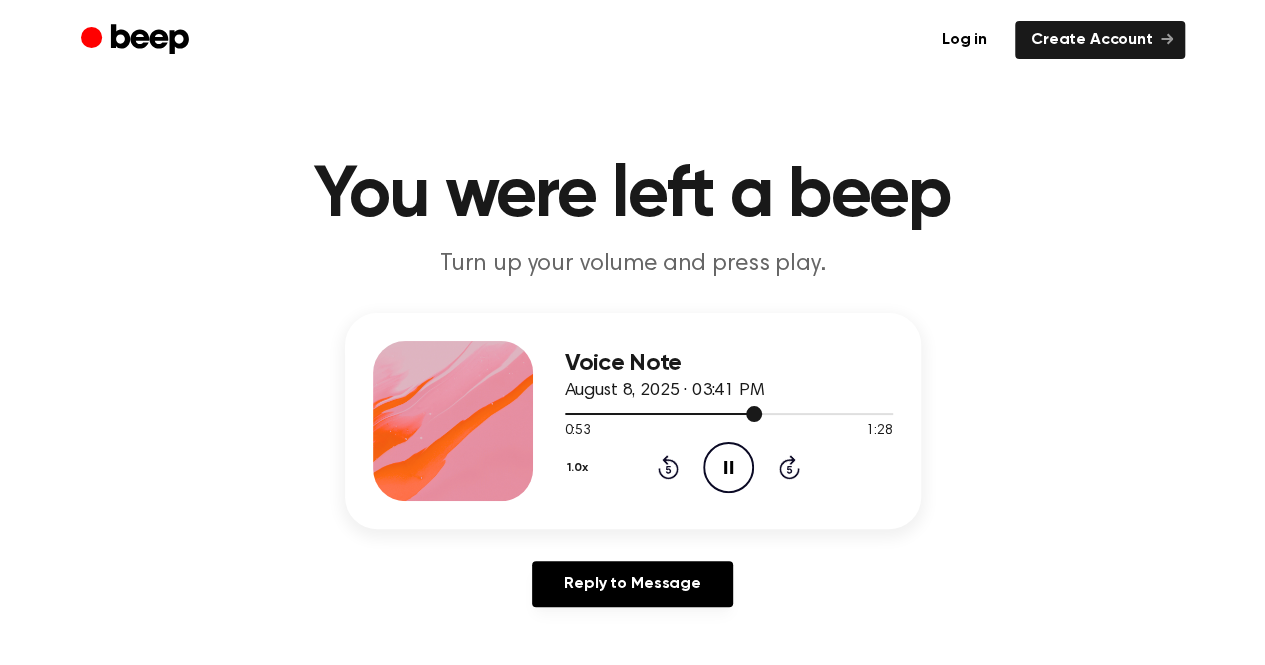 click at bounding box center (664, 414) 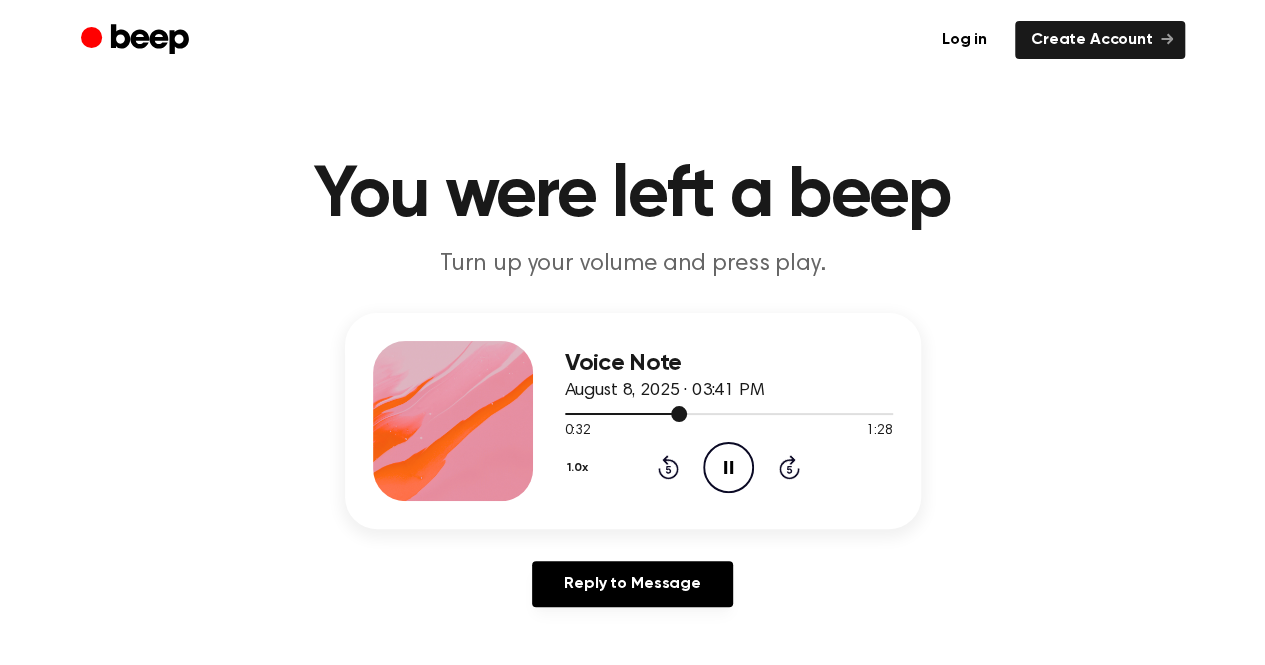 click at bounding box center (626, 414) 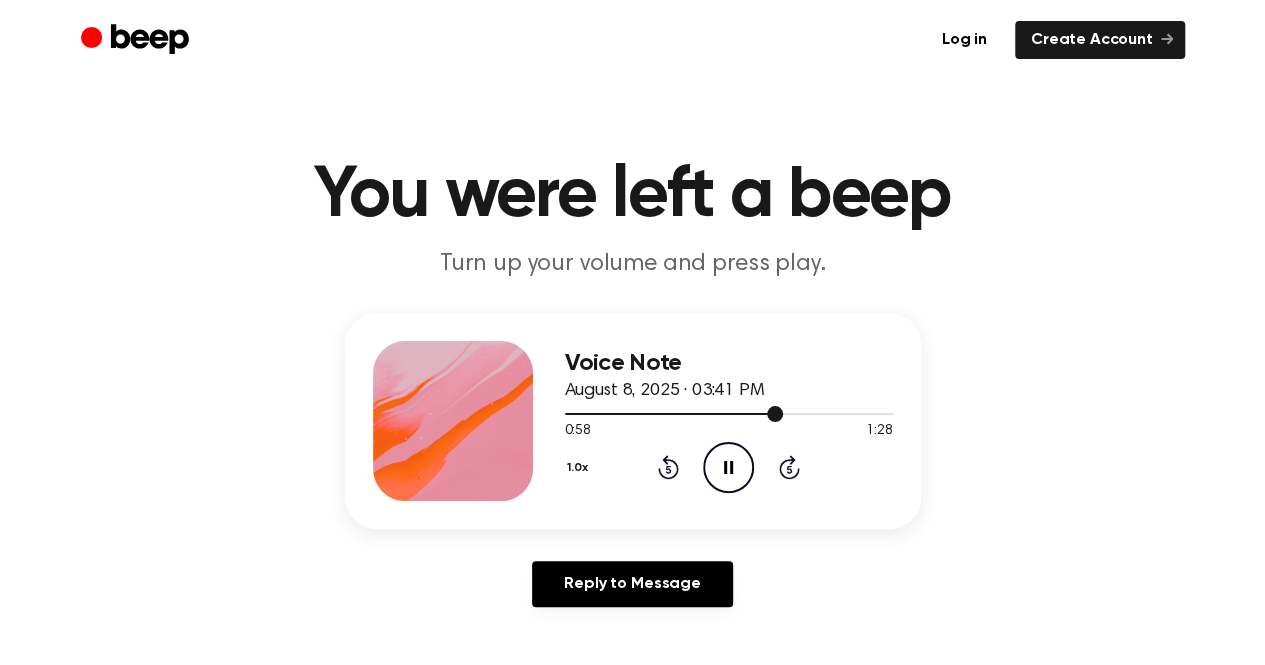 click at bounding box center (729, 413) 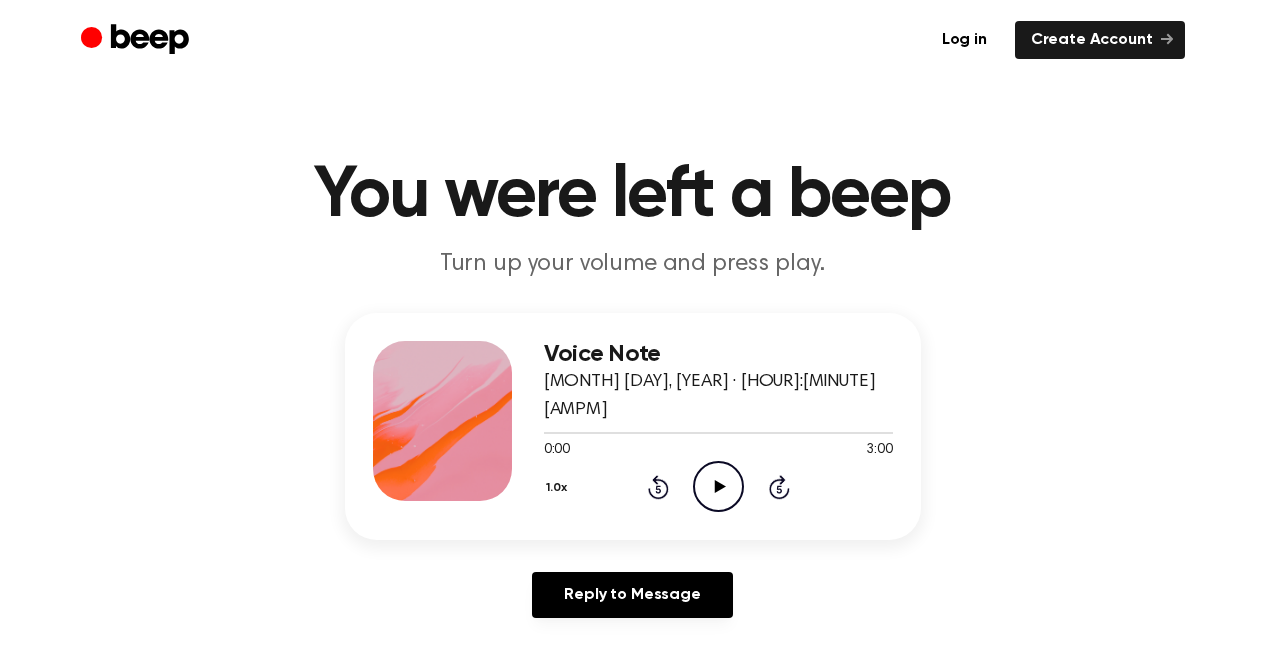 scroll, scrollTop: 0, scrollLeft: 0, axis: both 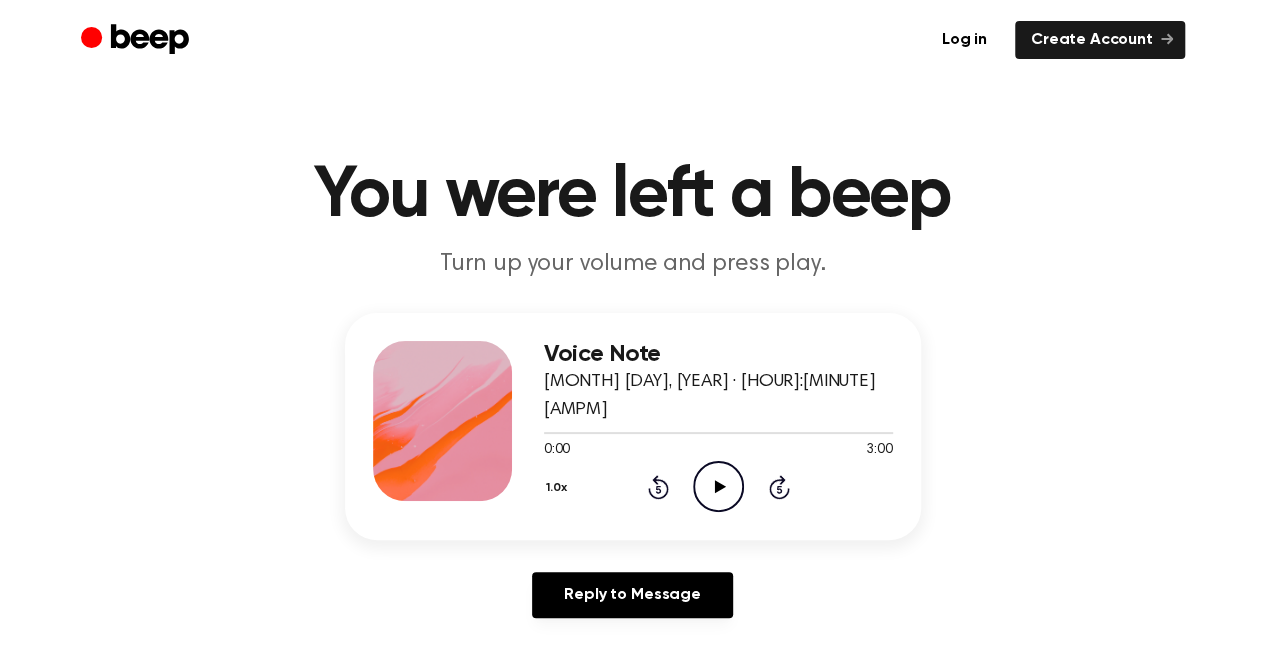 click on "Play Audio" 